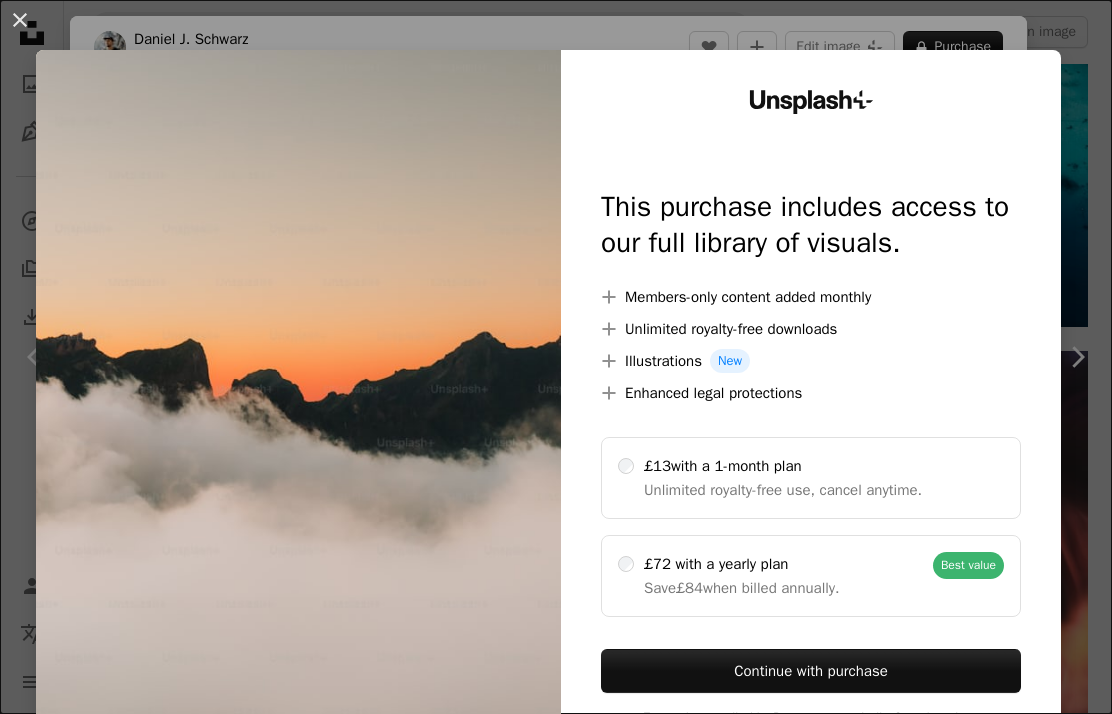scroll, scrollTop: 49132, scrollLeft: 0, axis: vertical 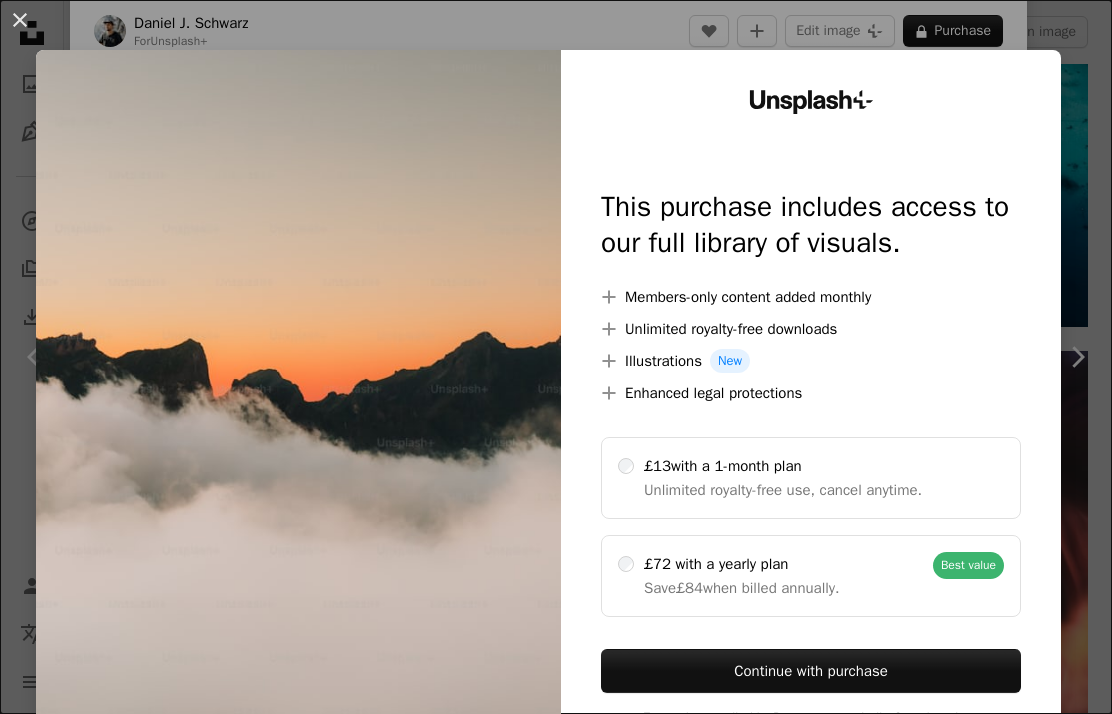 click on "An X shape" at bounding box center (20, 20) 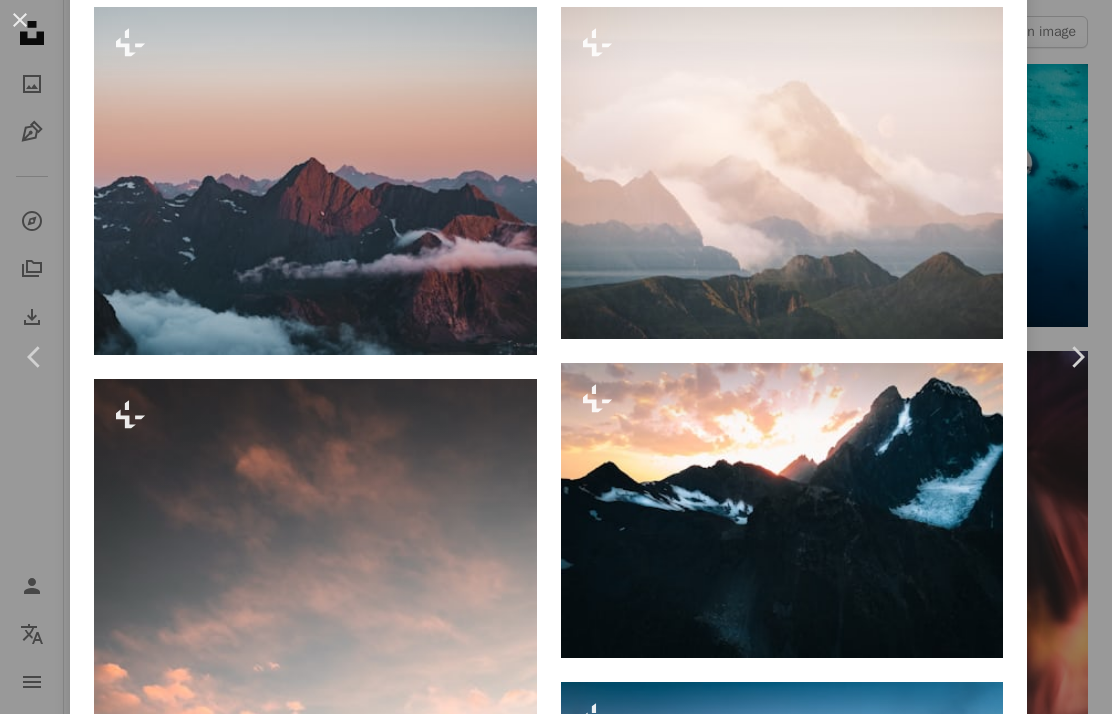 scroll, scrollTop: 1362, scrollLeft: 0, axis: vertical 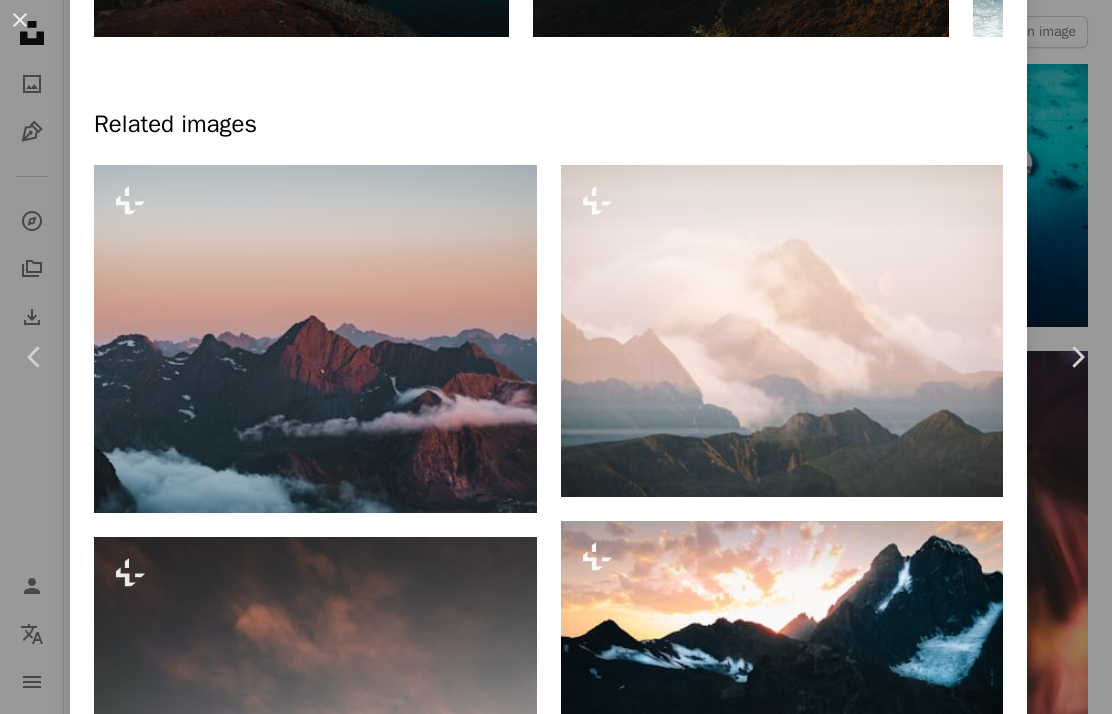 click on "An X shape" at bounding box center [20, 20] 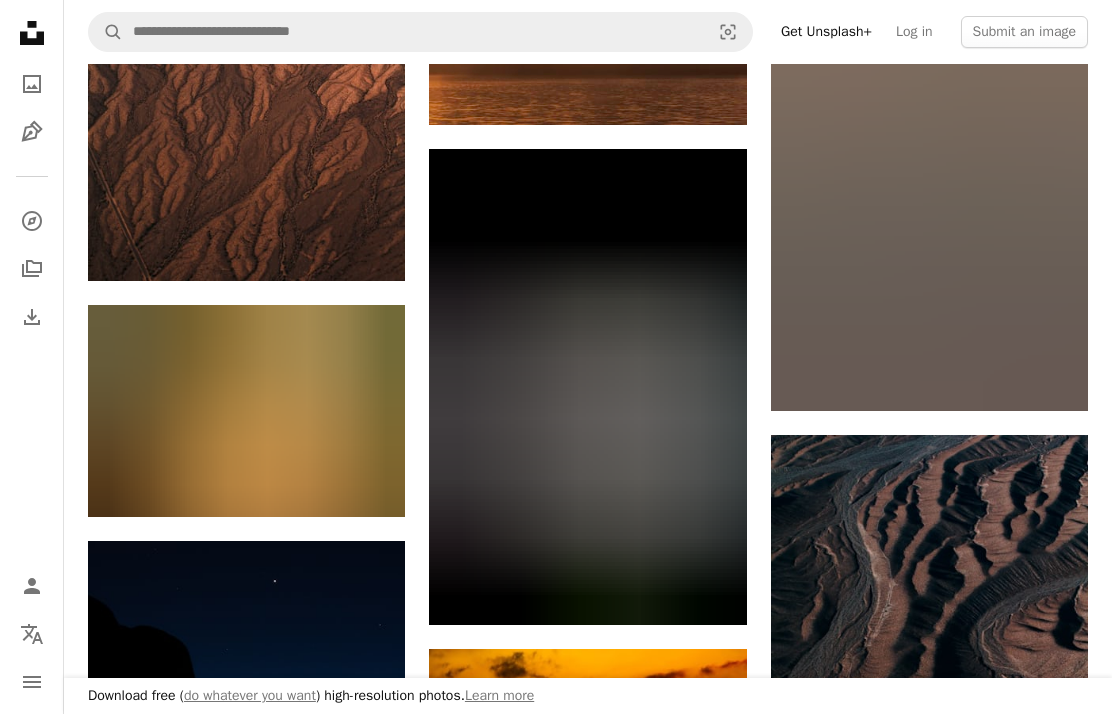 scroll, scrollTop: 55185, scrollLeft: 0, axis: vertical 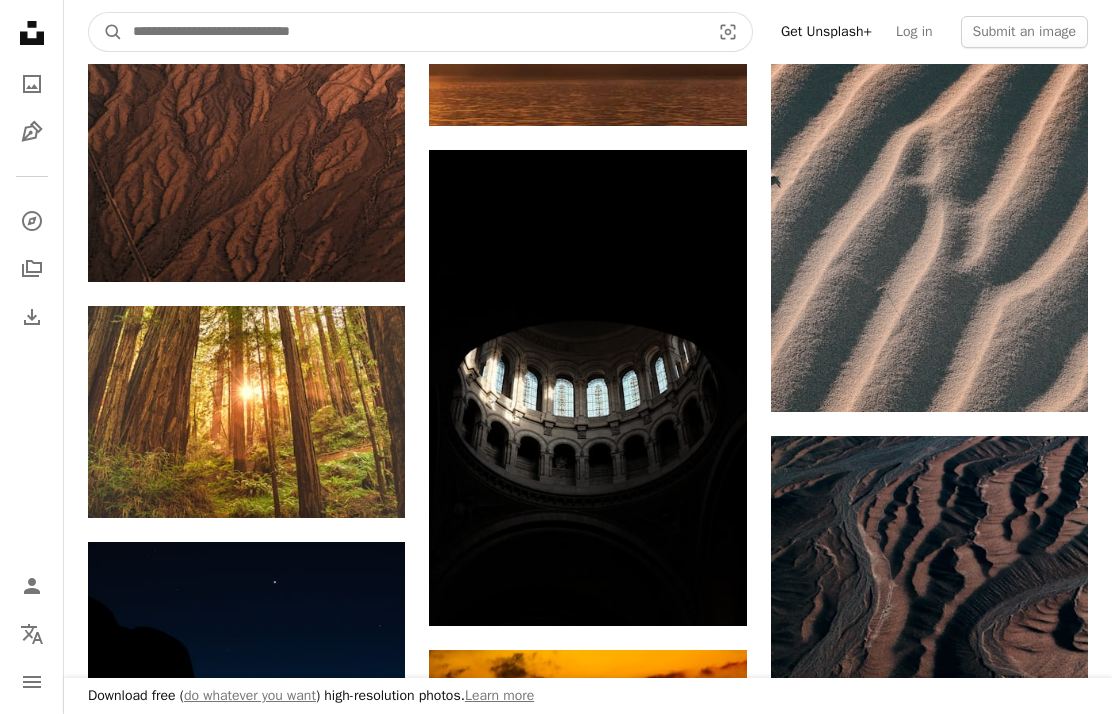 click at bounding box center (413, 32) 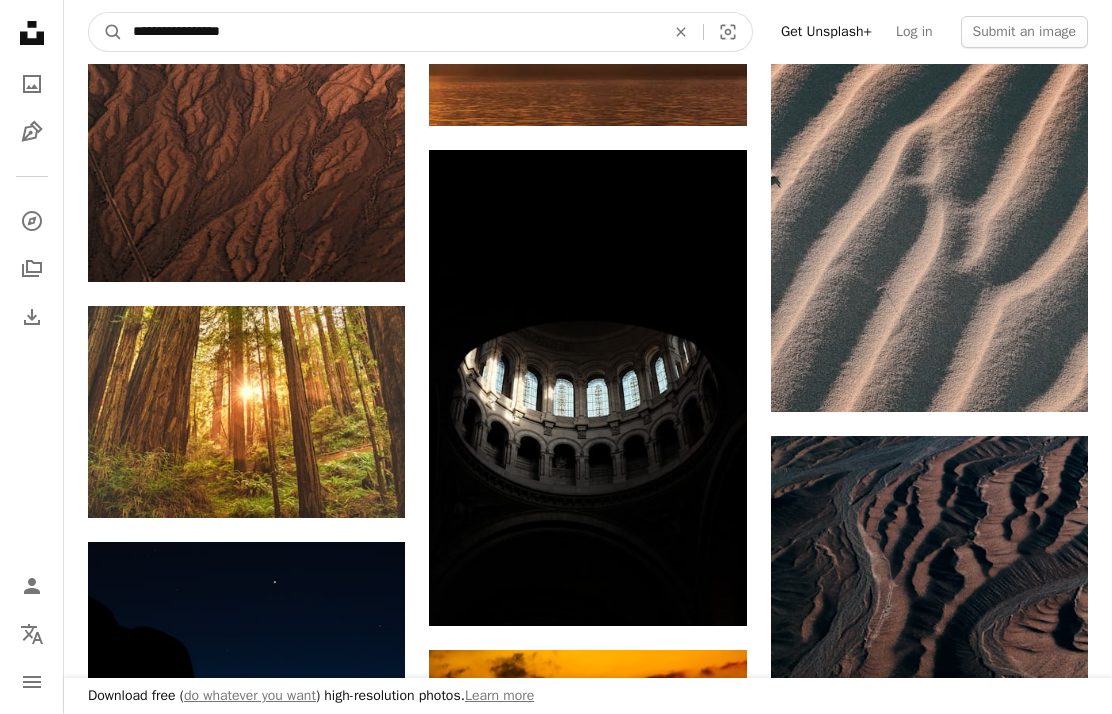type on "**********" 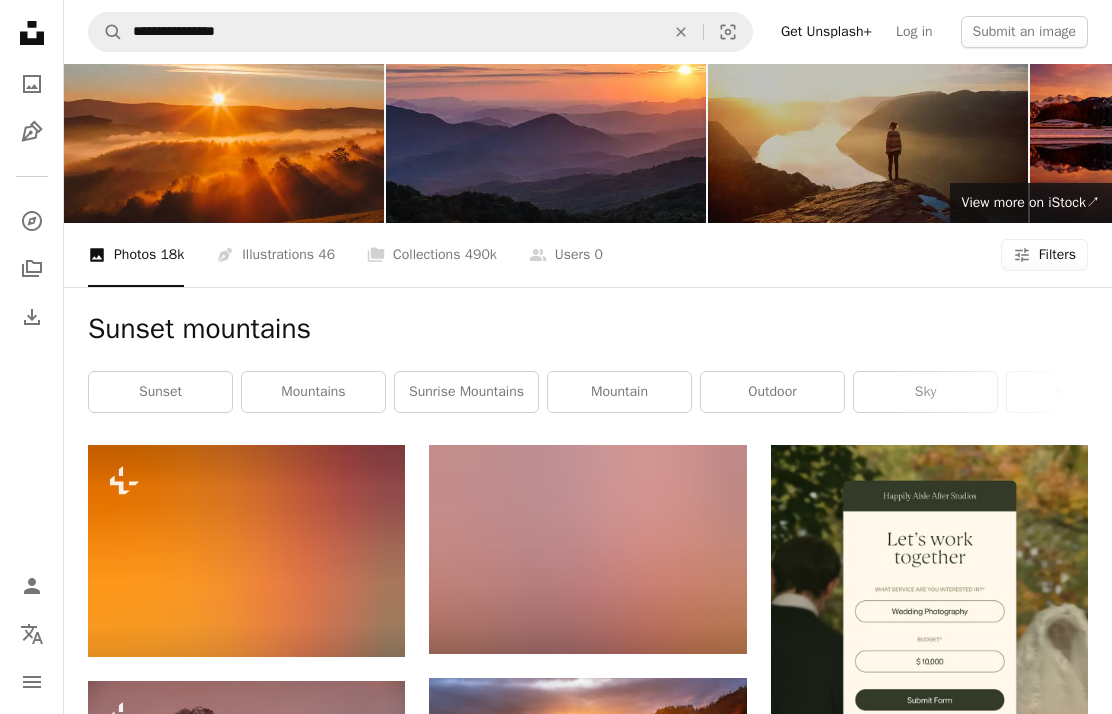 scroll, scrollTop: 51, scrollLeft: 0, axis: vertical 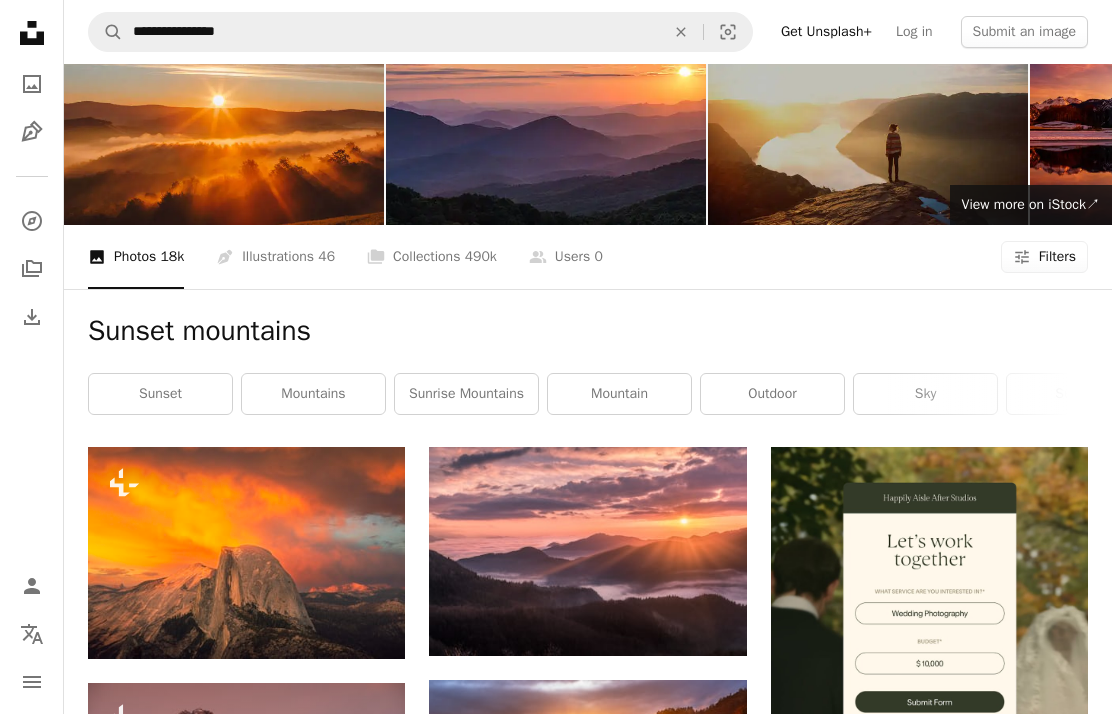 click on "Filters" at bounding box center [1057, 258] 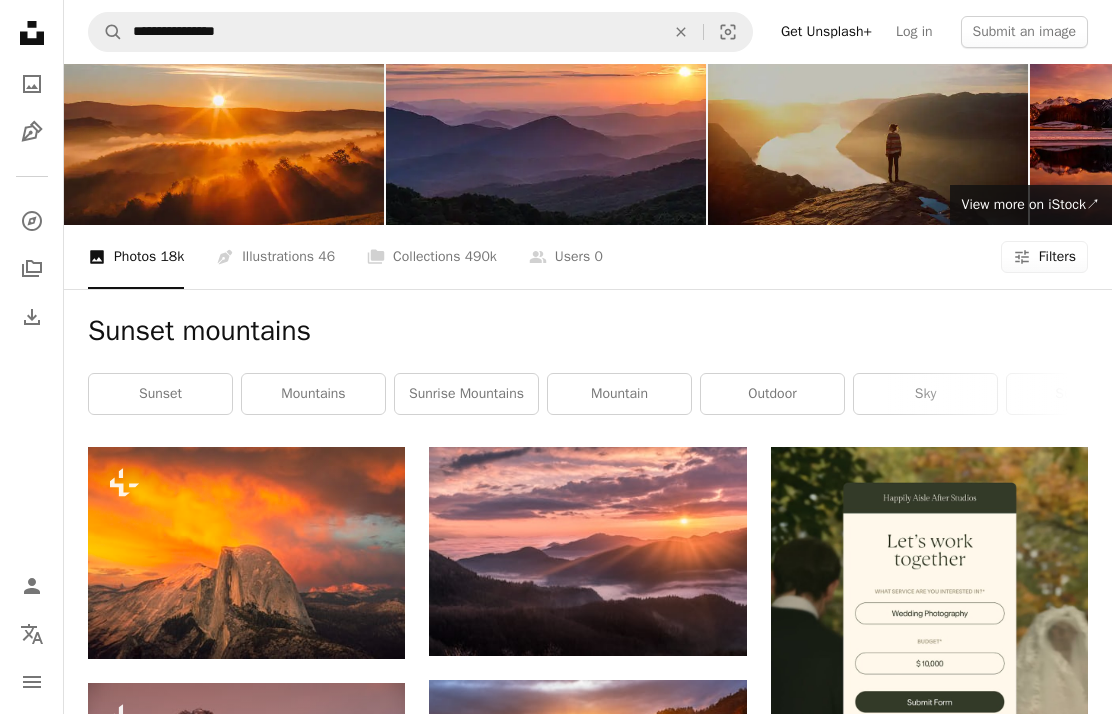 scroll, scrollTop: 67, scrollLeft: 0, axis: vertical 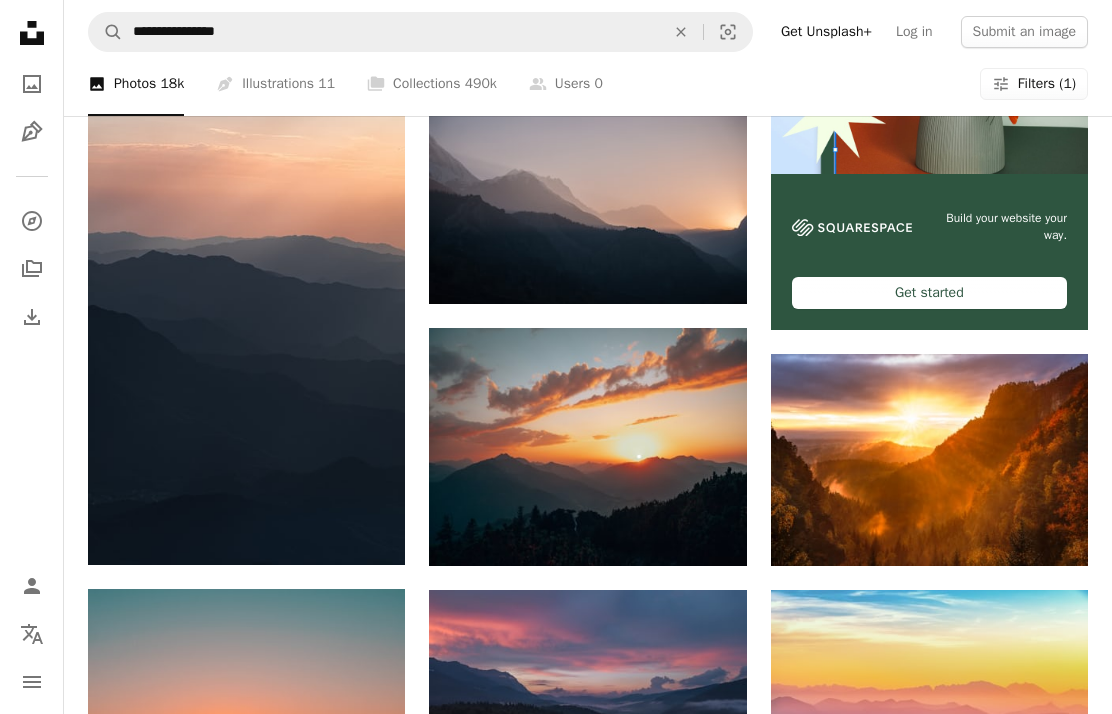 click on "Arrow pointing down" 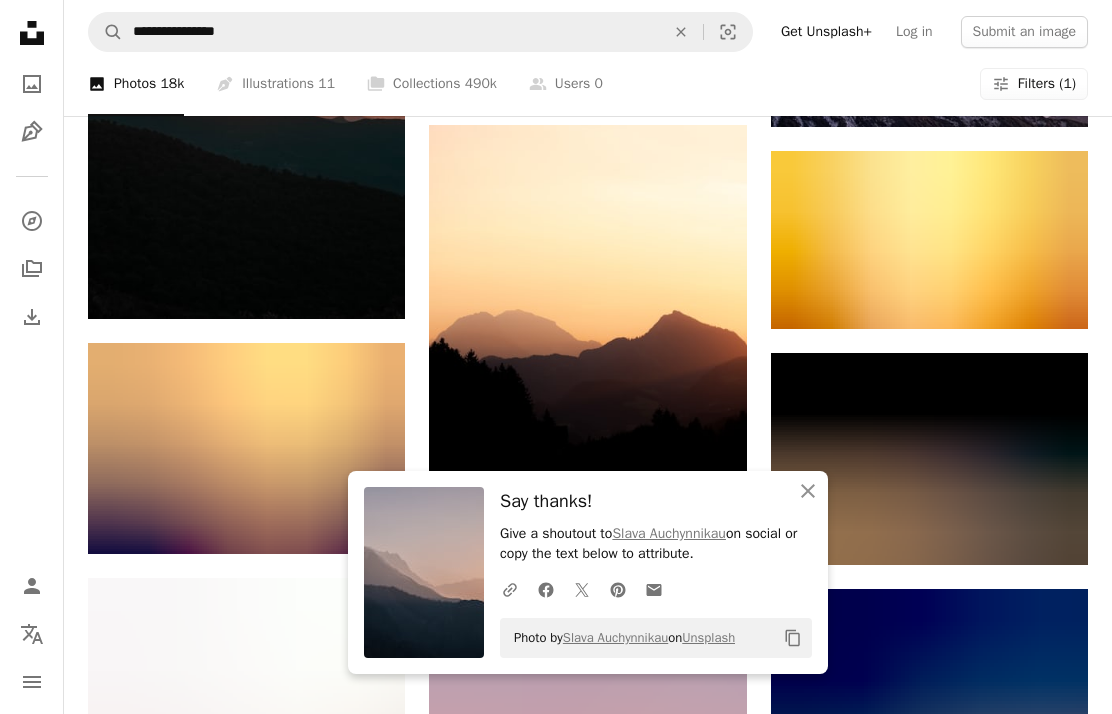 scroll, scrollTop: 1313, scrollLeft: 0, axis: vertical 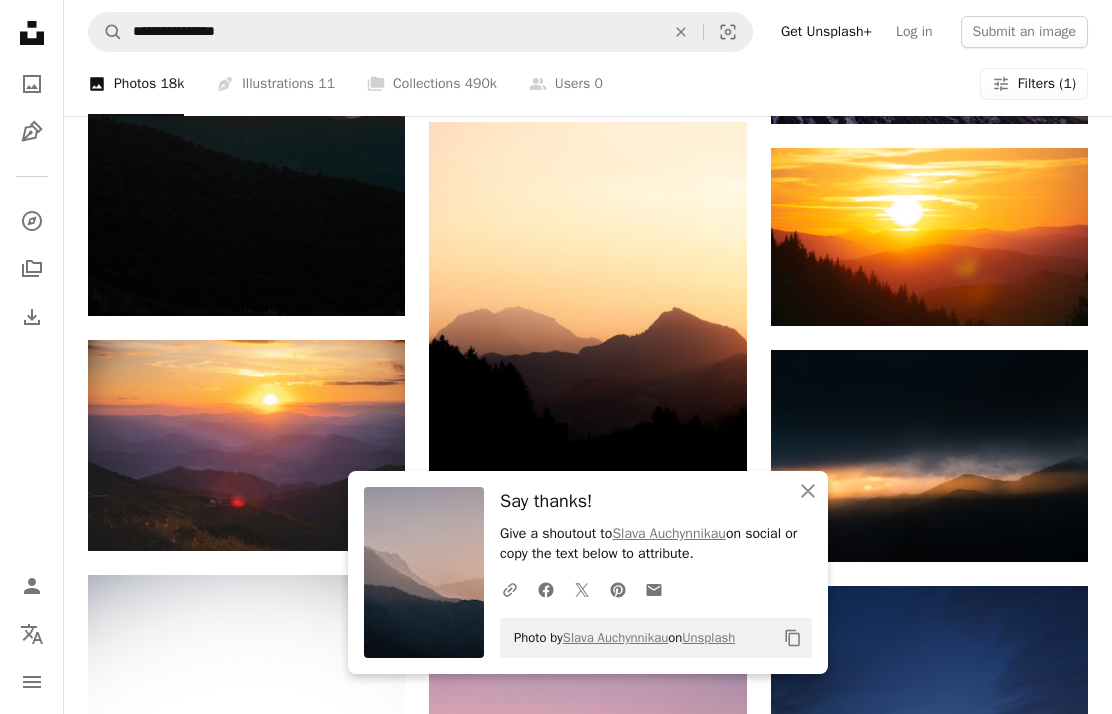 click on "An X shape" 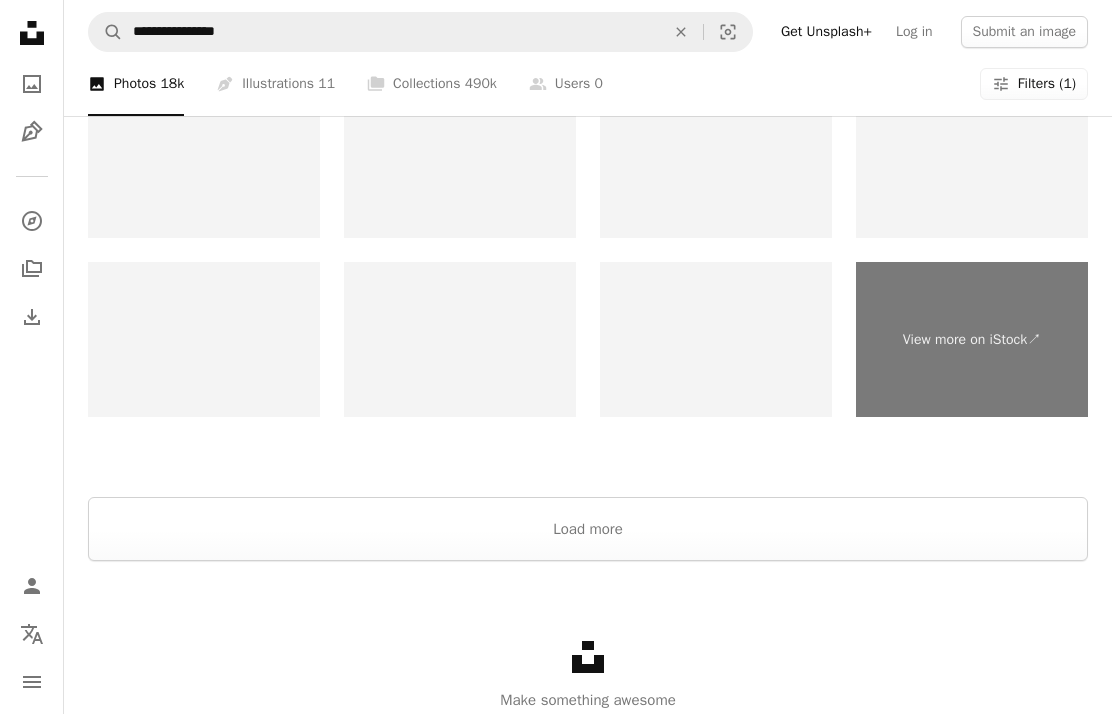 scroll, scrollTop: 3194, scrollLeft: 0, axis: vertical 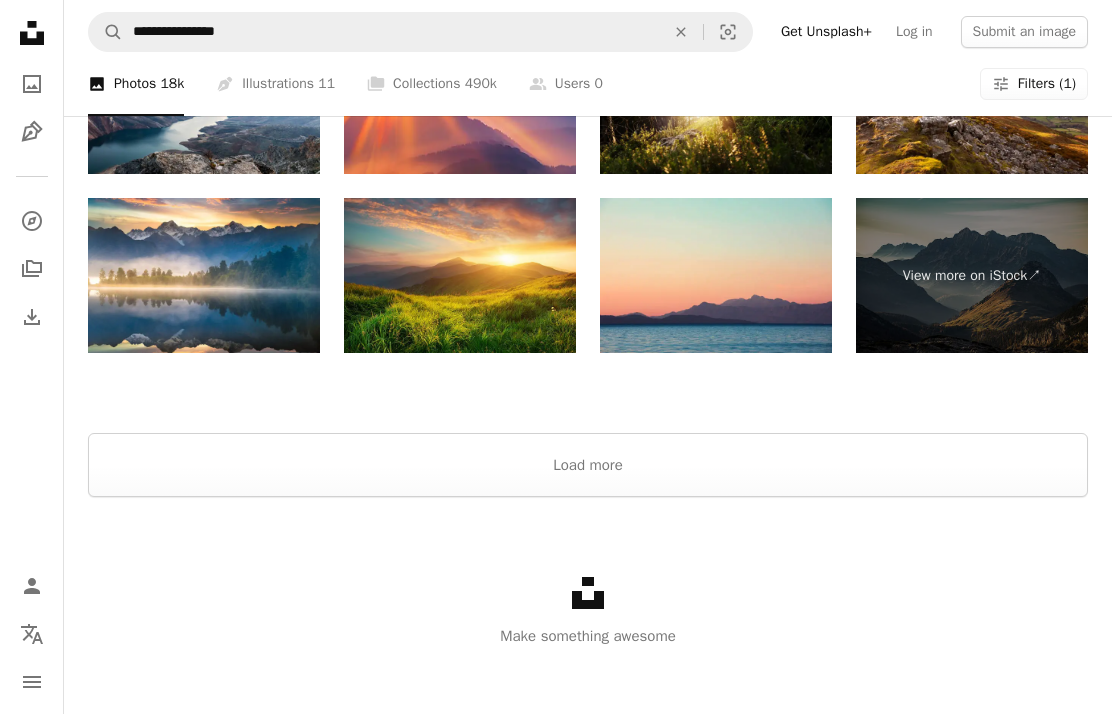 click on "Load more" at bounding box center [588, 465] 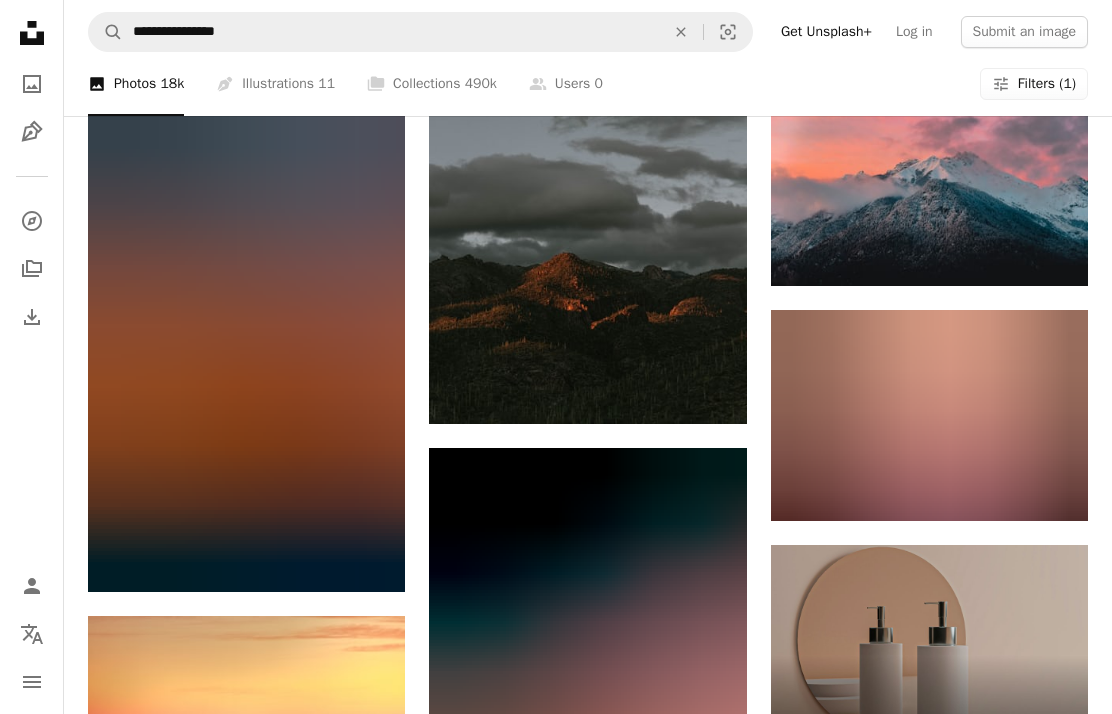 scroll, scrollTop: 5334, scrollLeft: 0, axis: vertical 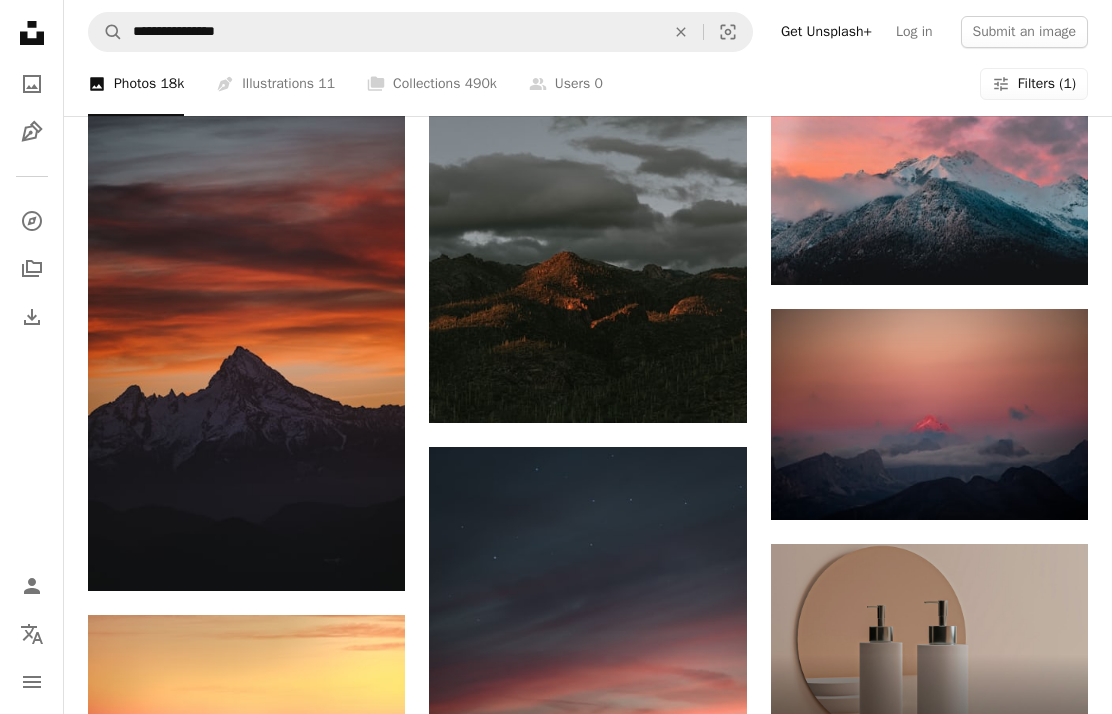 click at bounding box center (246, 353) 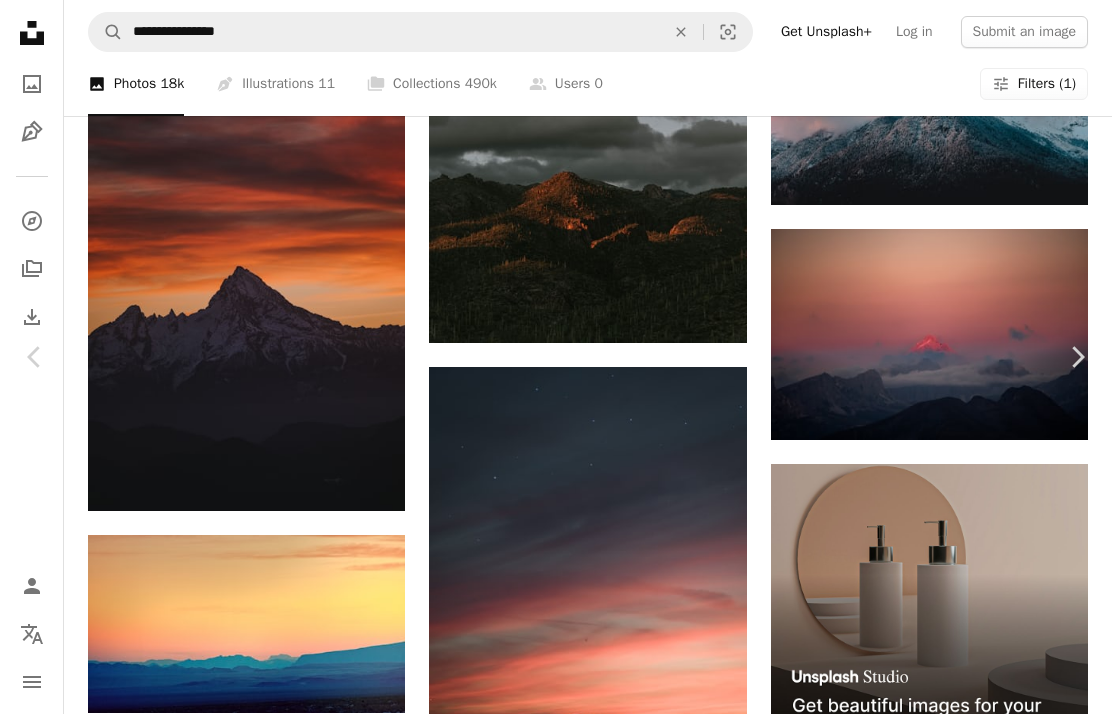 click on "An X shape" at bounding box center (20, 20) 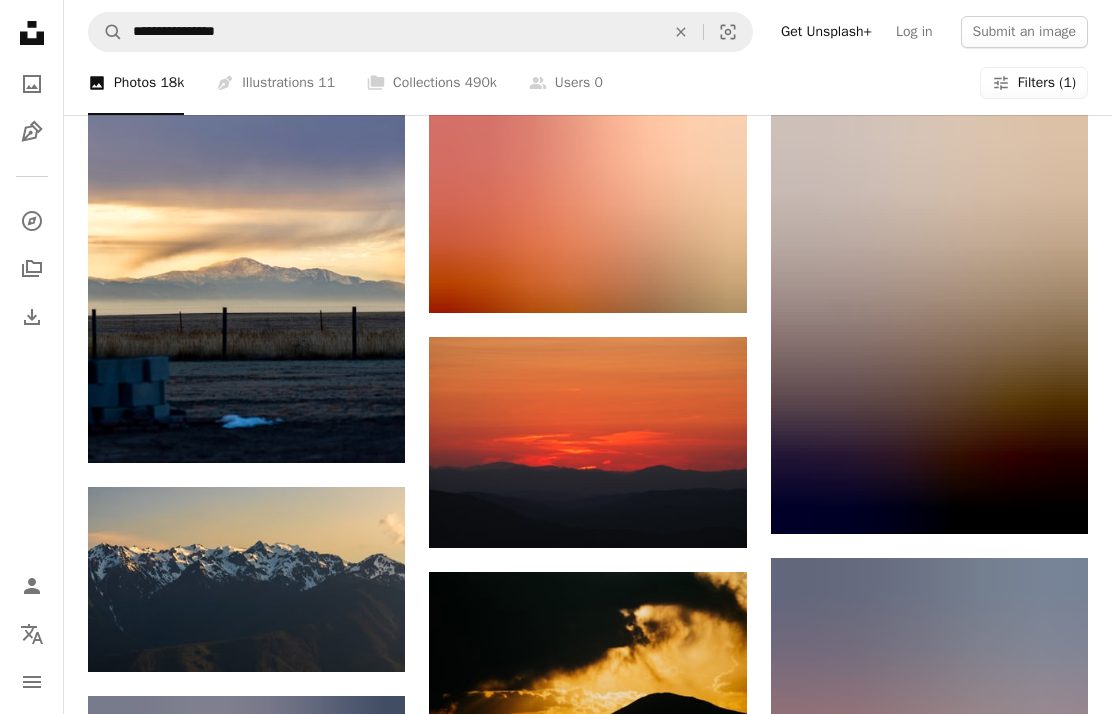 scroll, scrollTop: 15034, scrollLeft: 0, axis: vertical 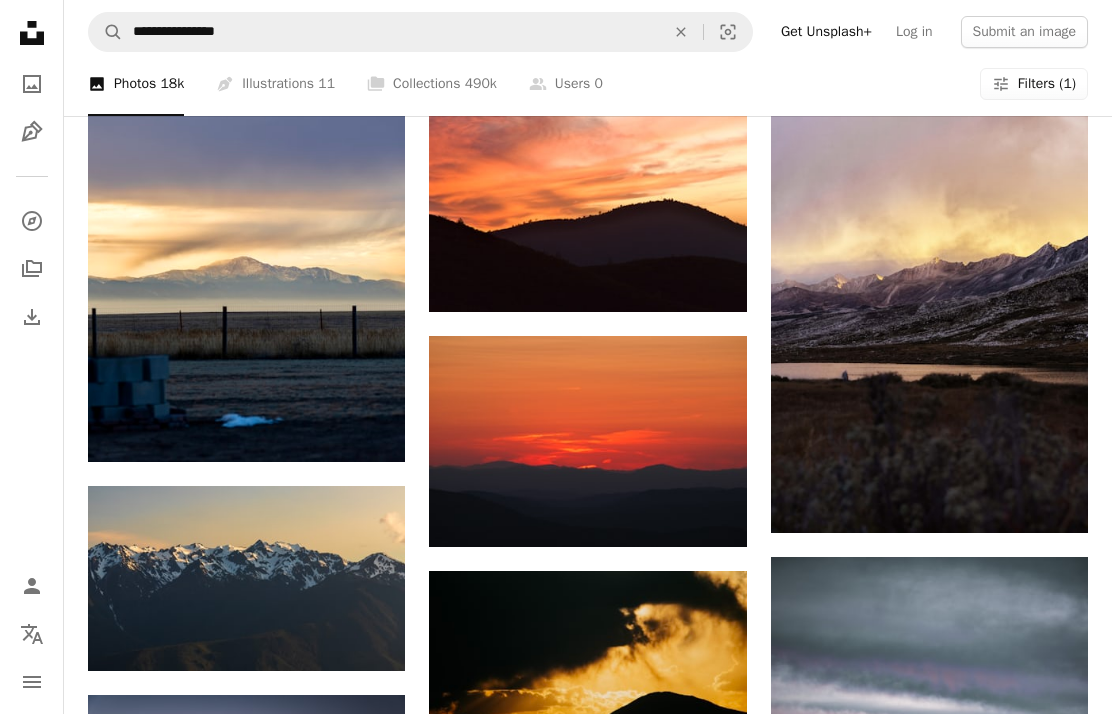 click at bounding box center (587, 441) 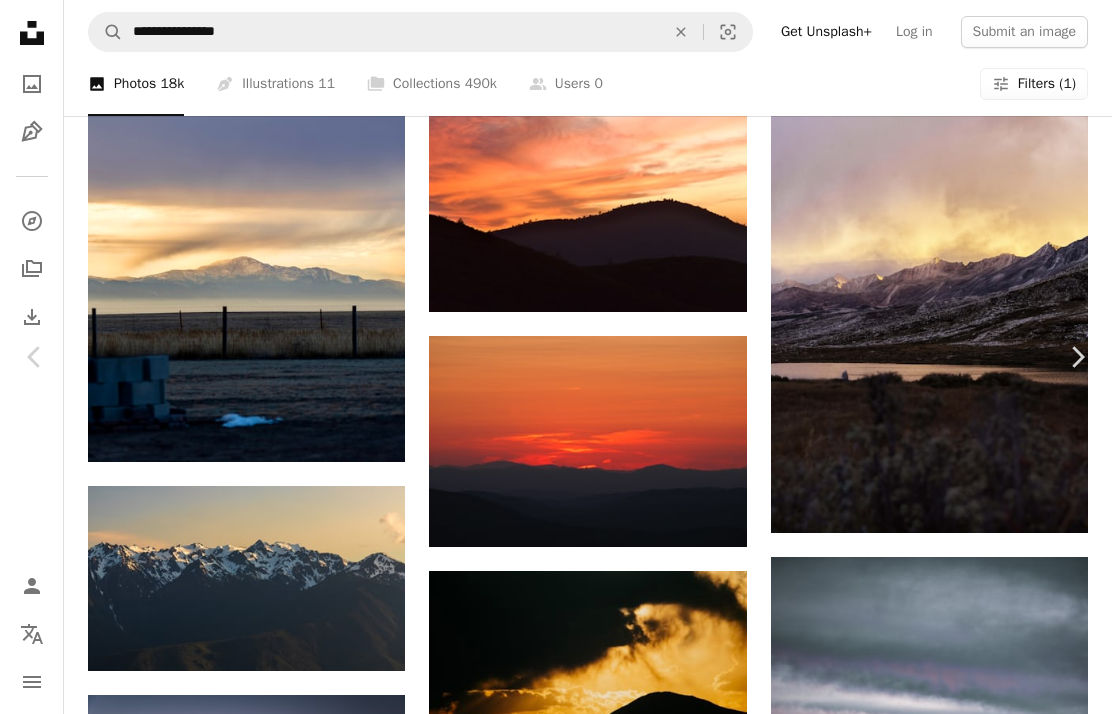 scroll, scrollTop: 15114, scrollLeft: 0, axis: vertical 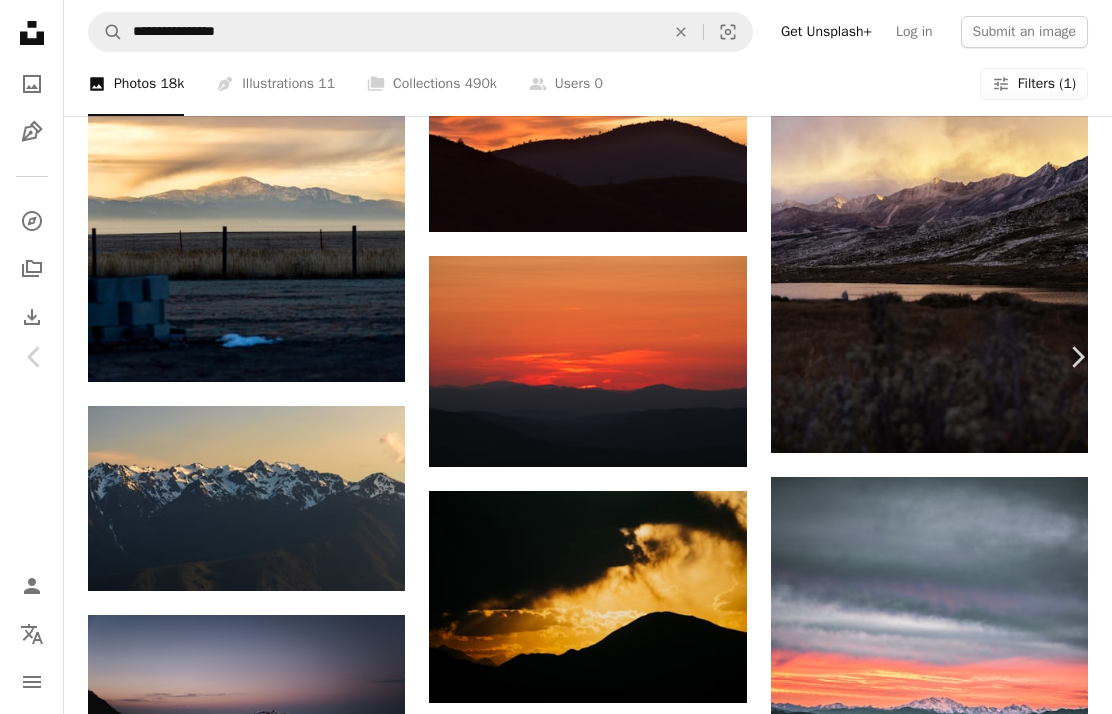 click on "An X shape" at bounding box center [20, 20] 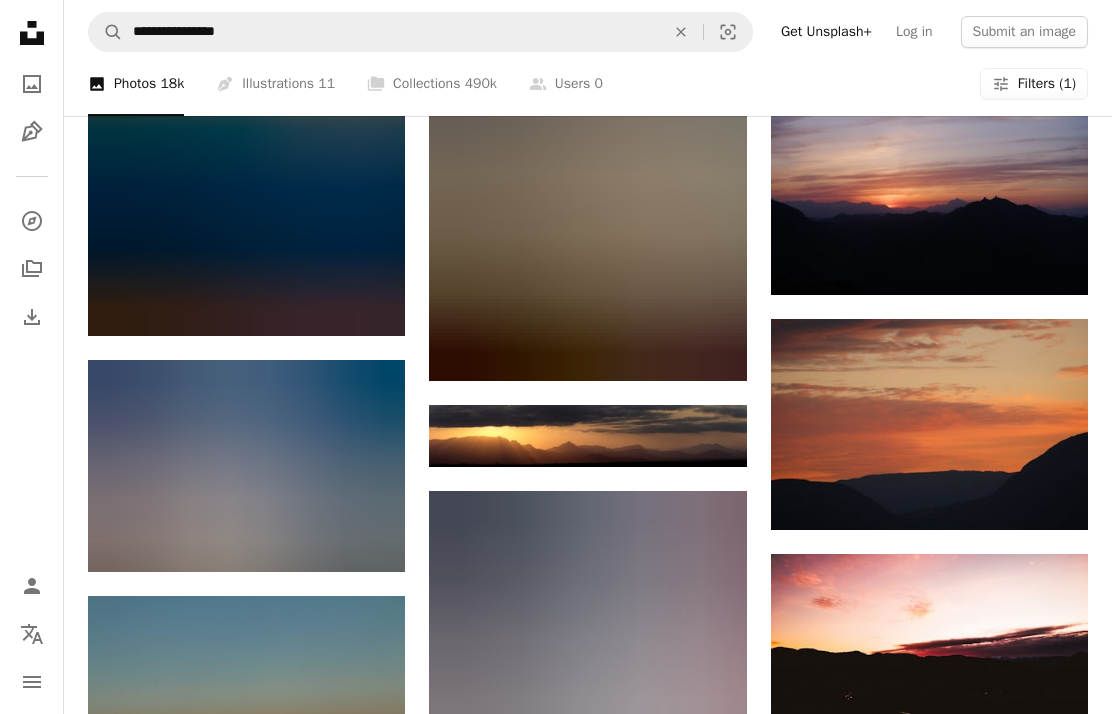 scroll, scrollTop: 16910, scrollLeft: 0, axis: vertical 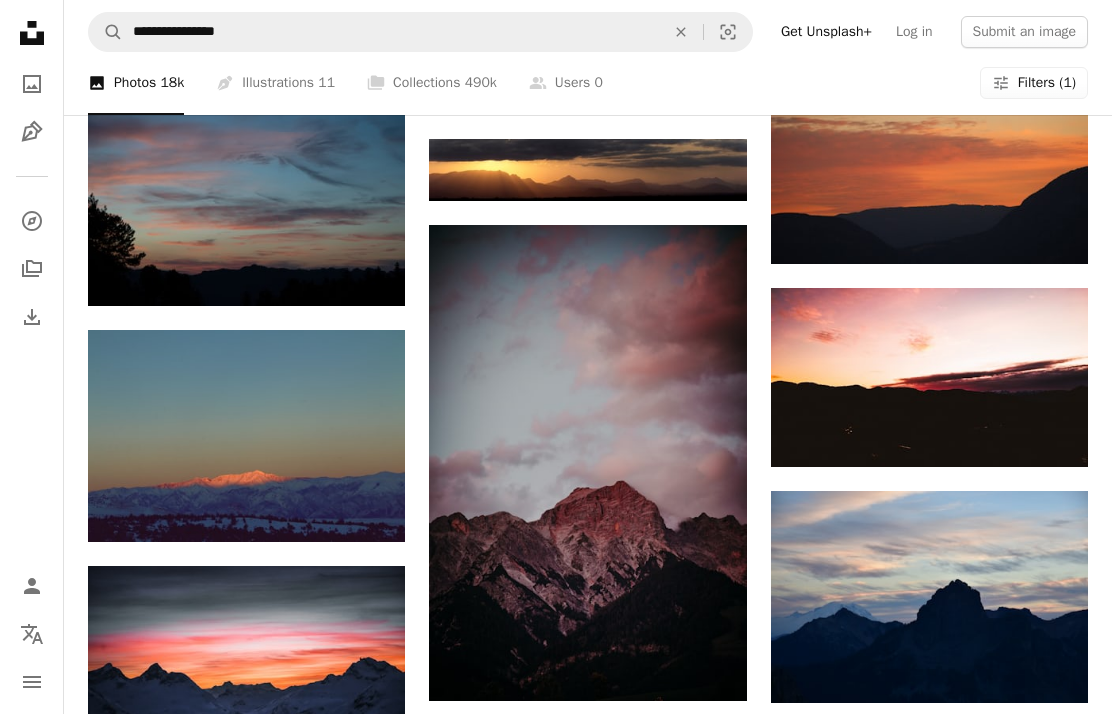 click at bounding box center [929, 159] 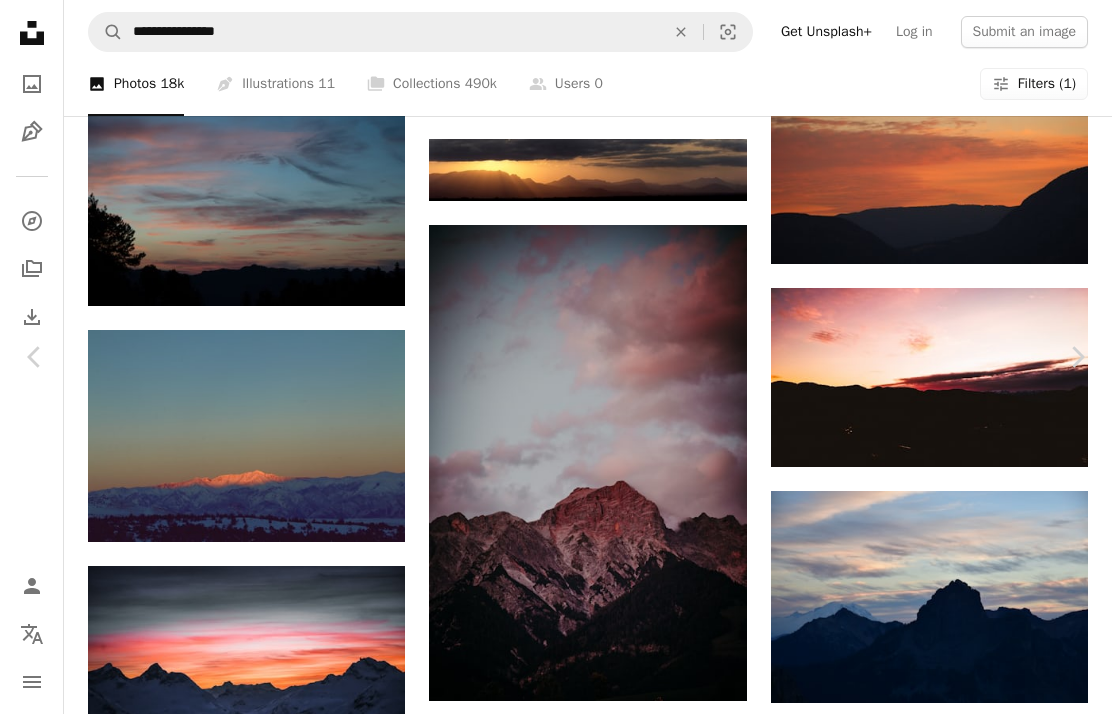 scroll, scrollTop: 76, scrollLeft: 0, axis: vertical 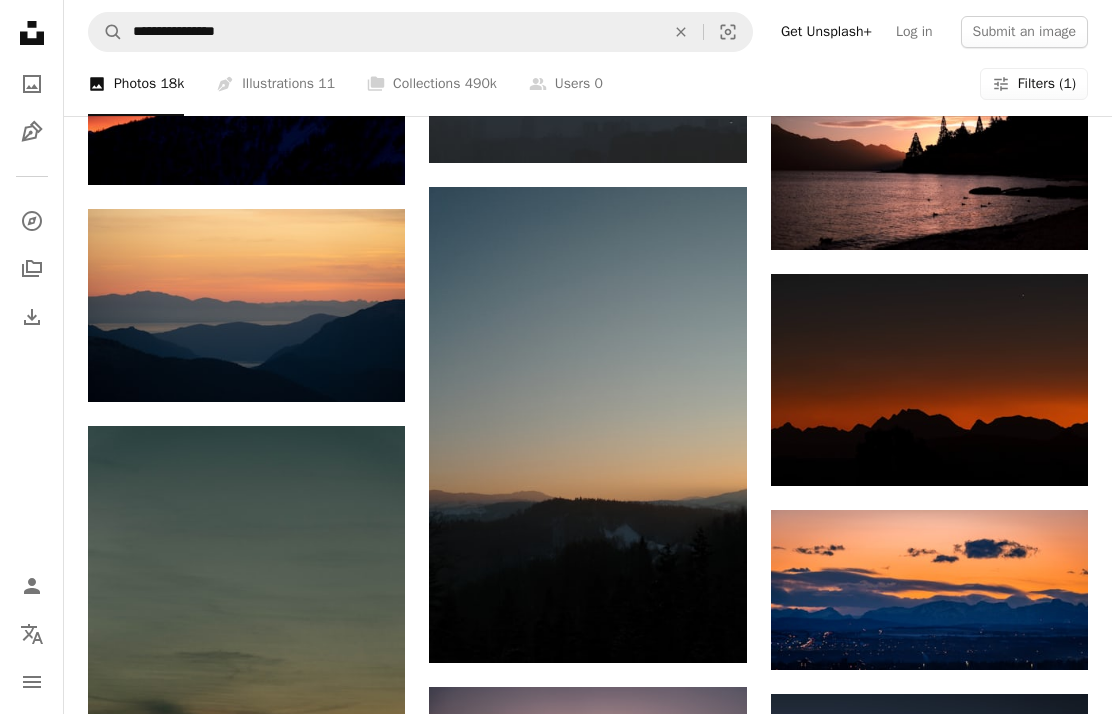 click at bounding box center (929, 380) 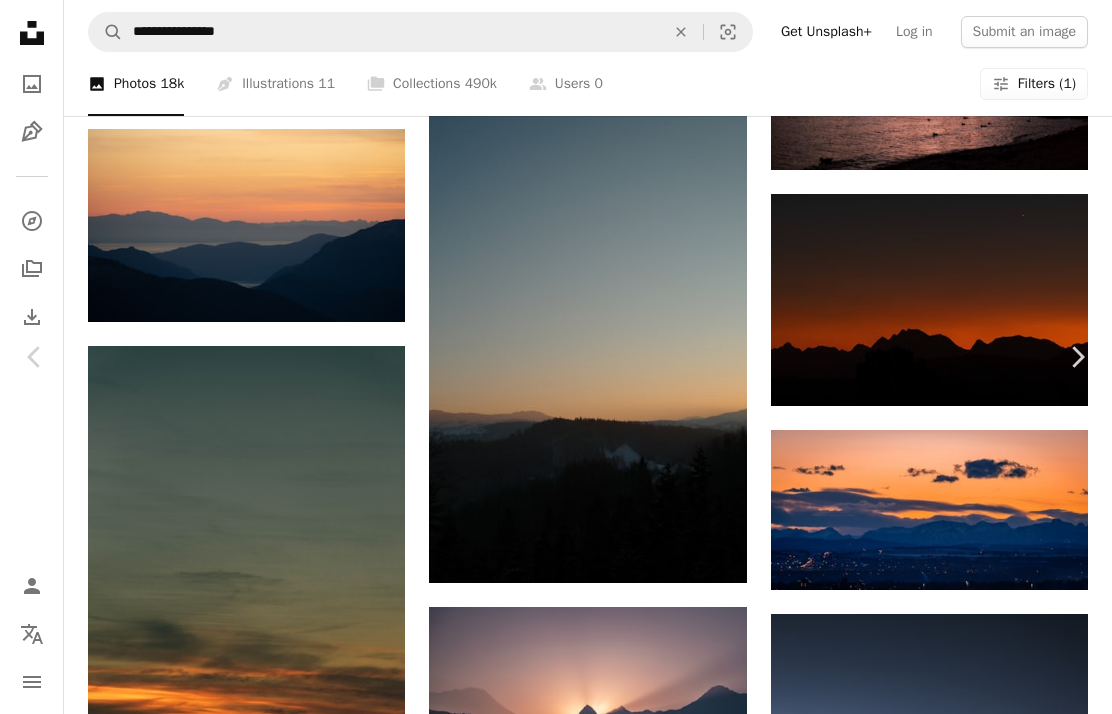 scroll, scrollTop: 0, scrollLeft: 0, axis: both 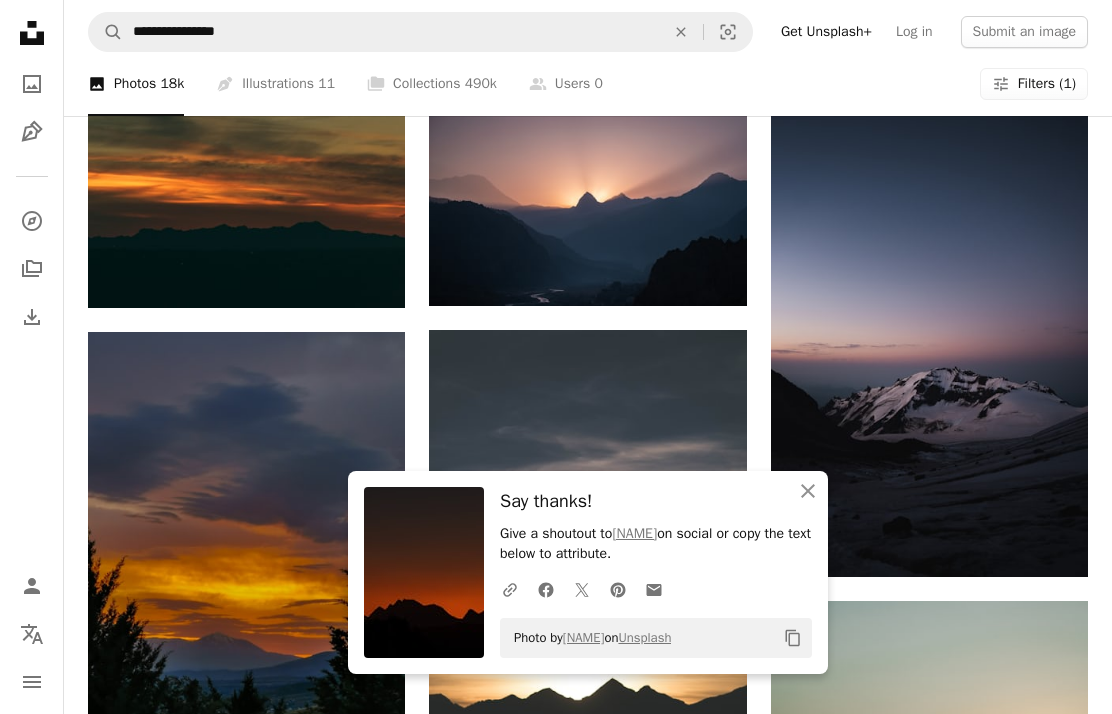 click 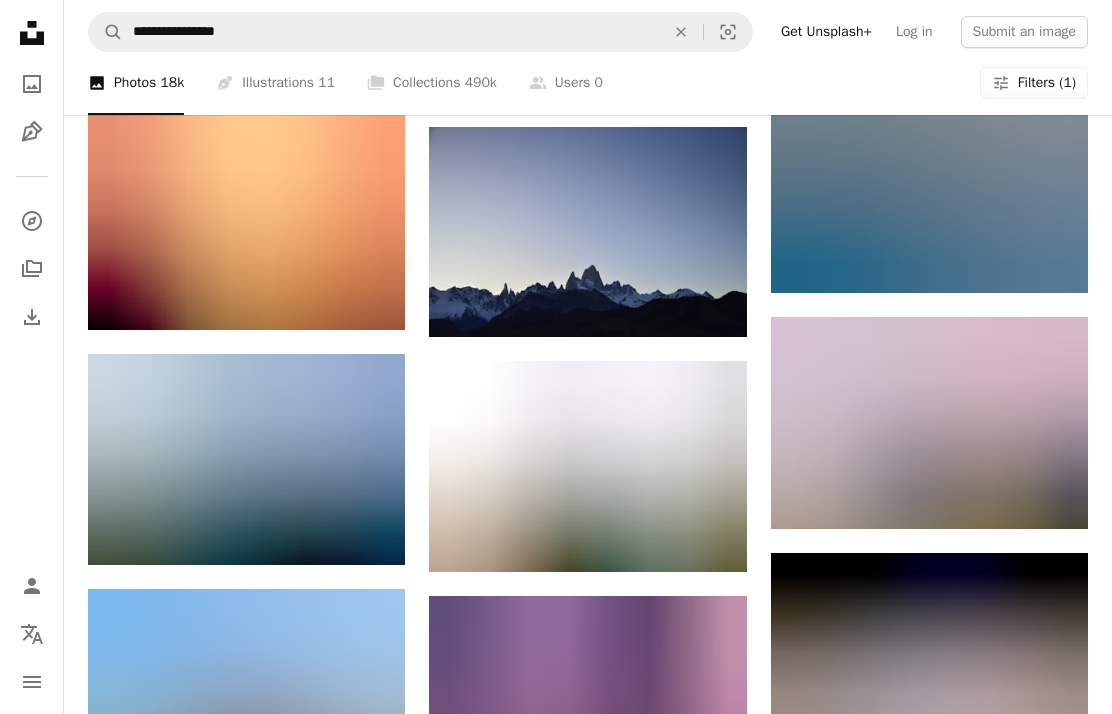 scroll, scrollTop: 55505, scrollLeft: 0, axis: vertical 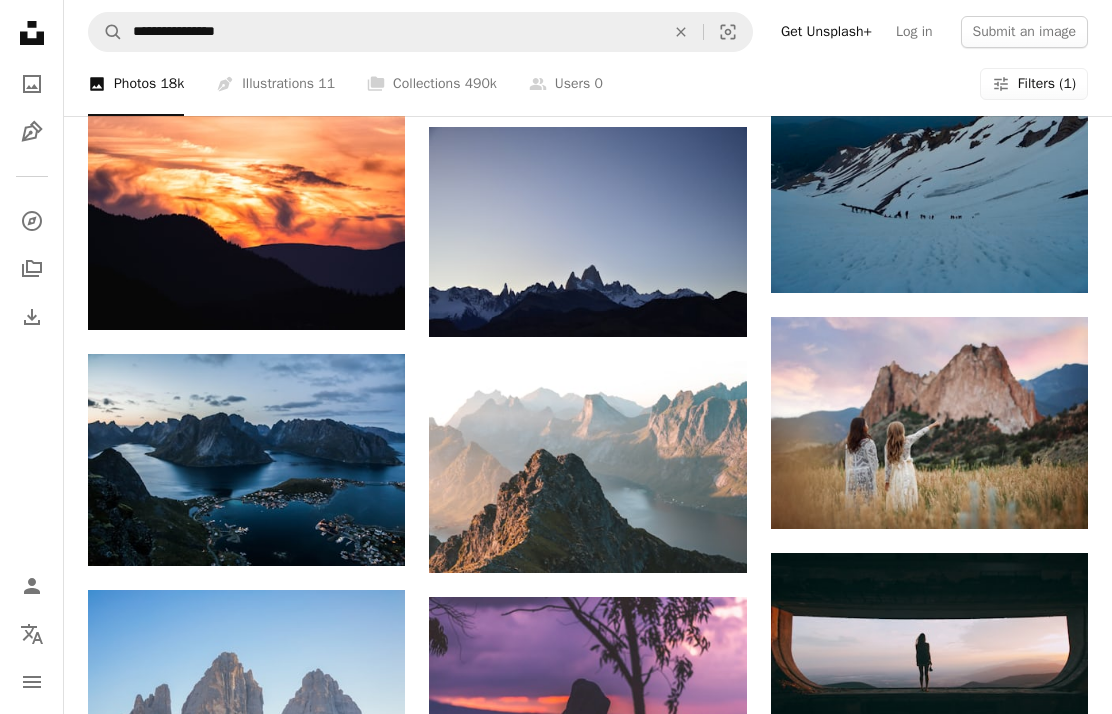 click at bounding box center (587, 232) 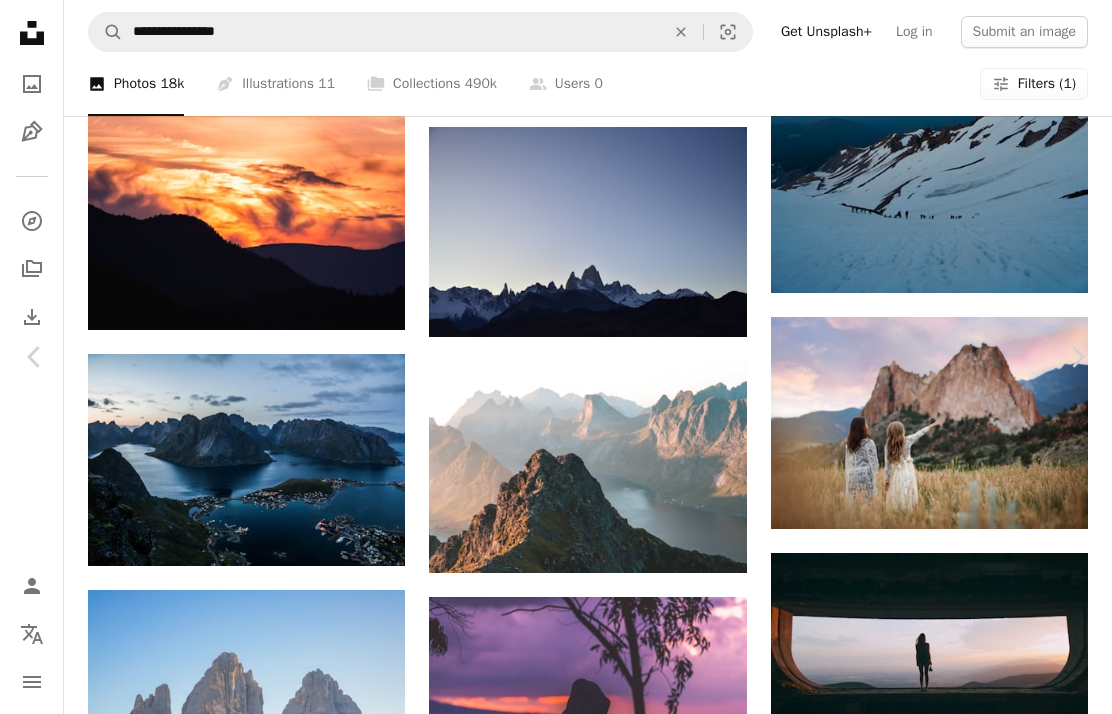 scroll, scrollTop: 0, scrollLeft: 0, axis: both 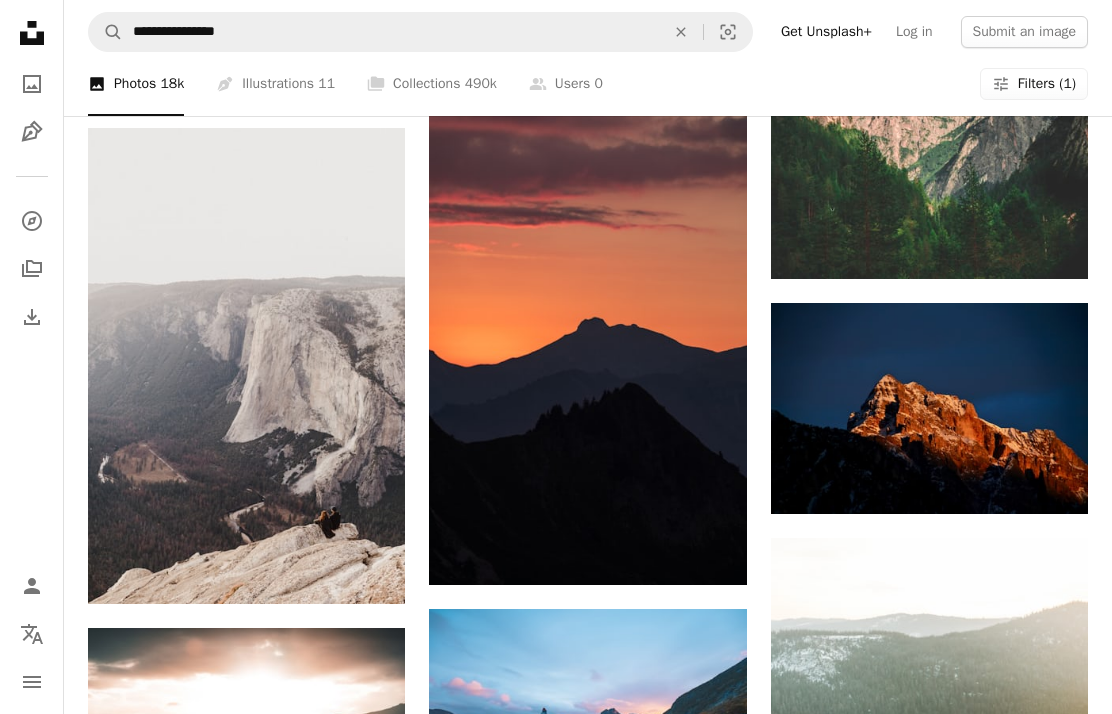 click at bounding box center (587, 346) 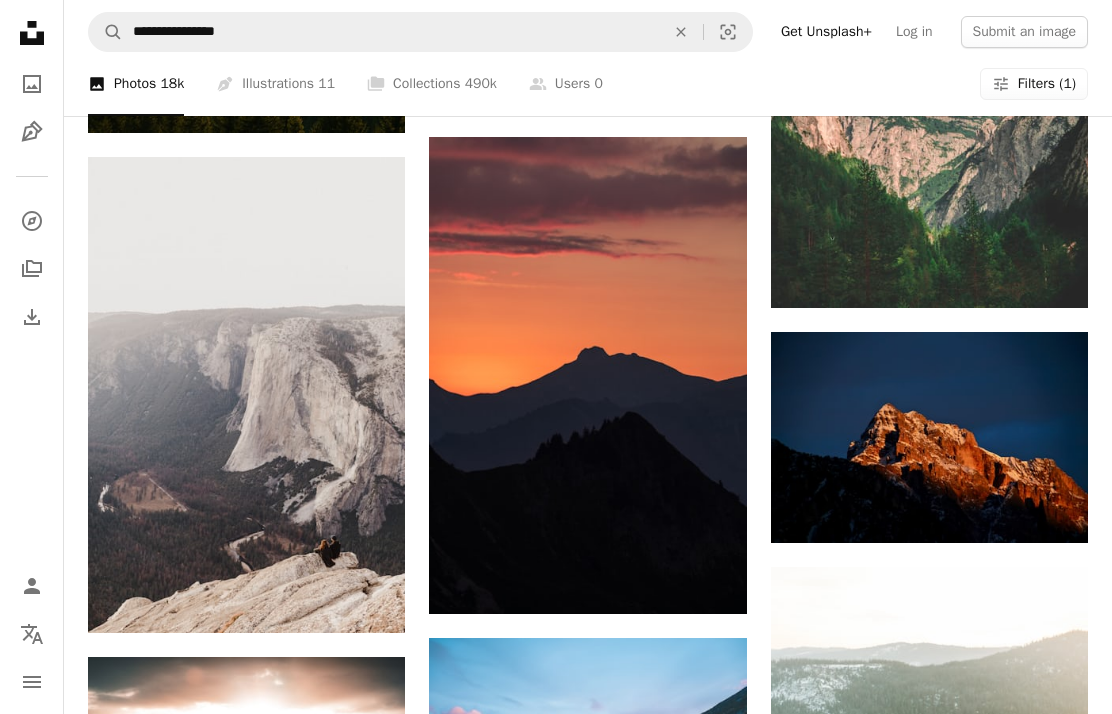 click at bounding box center [587, 375] 